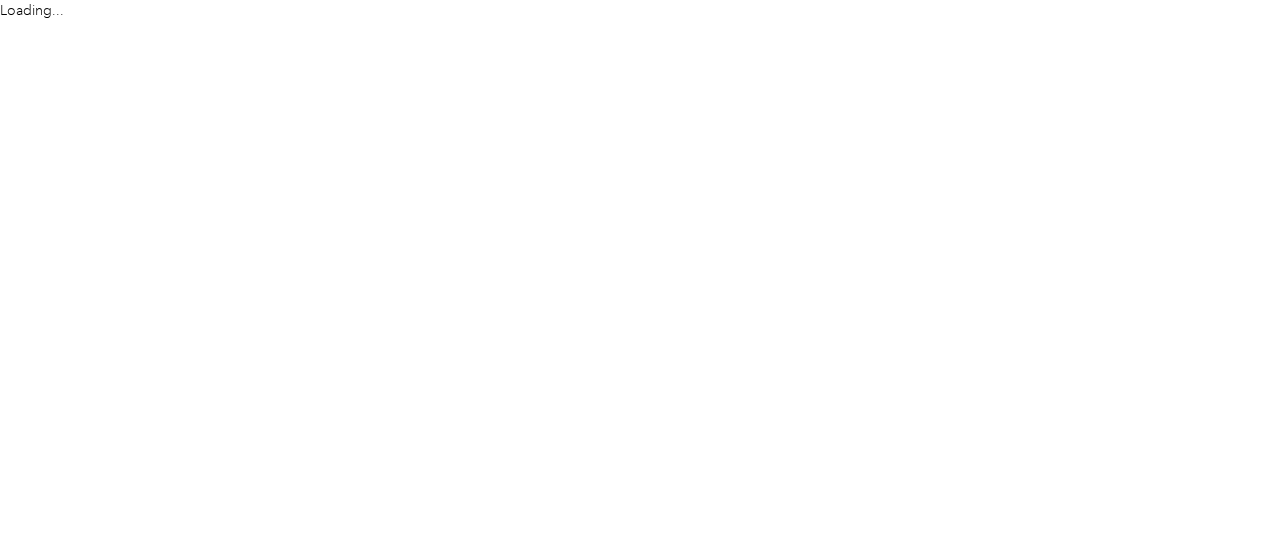 scroll, scrollTop: 0, scrollLeft: 0, axis: both 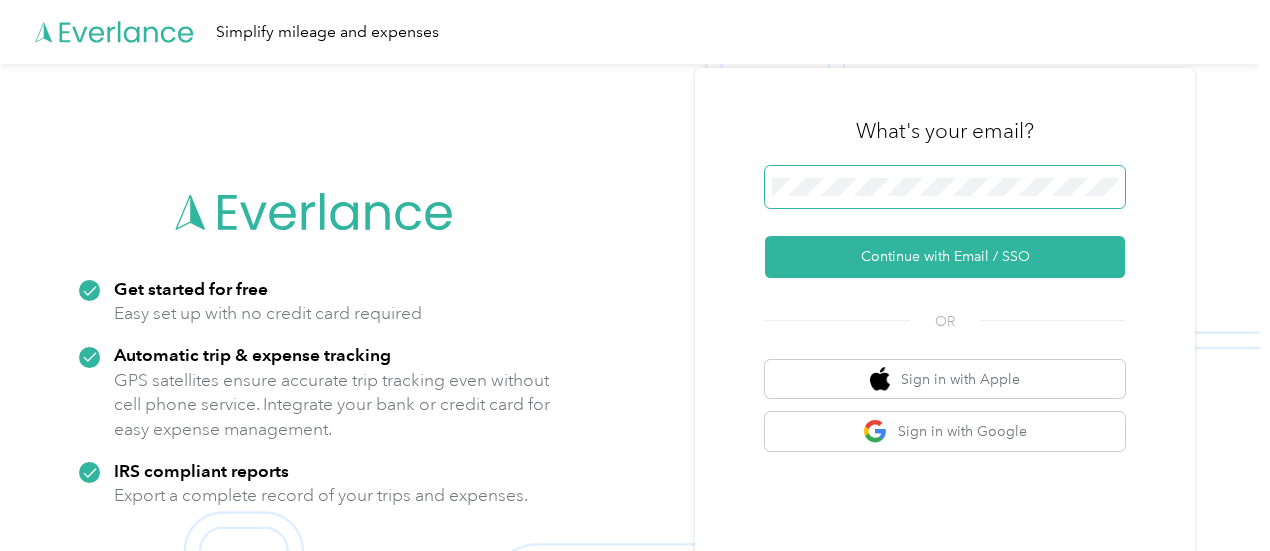 click at bounding box center [945, 187] 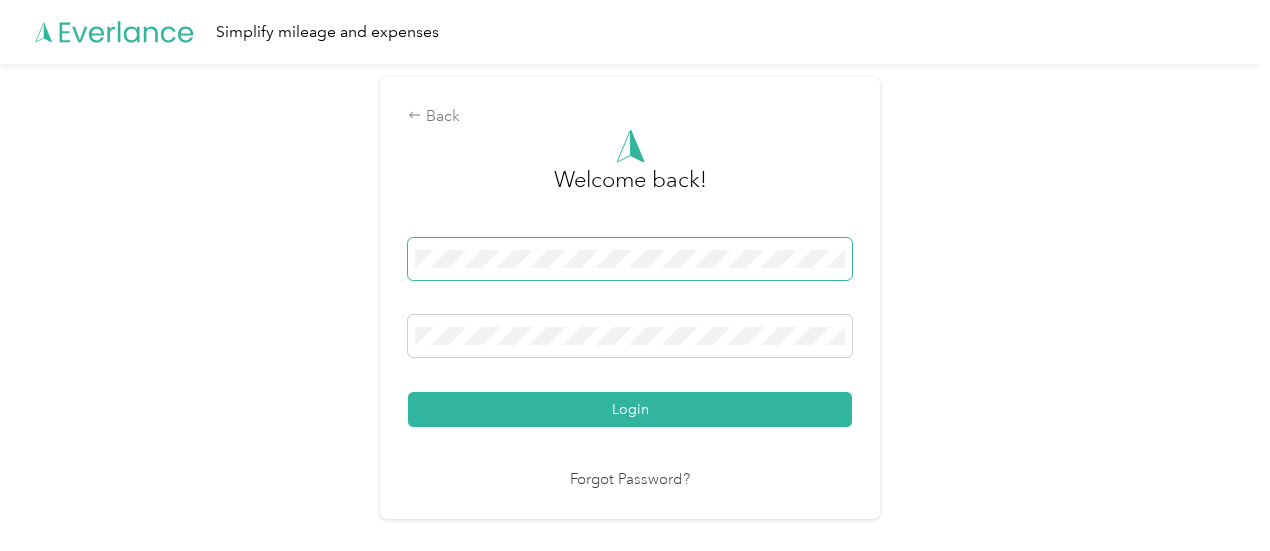 click on "Login" at bounding box center (630, 409) 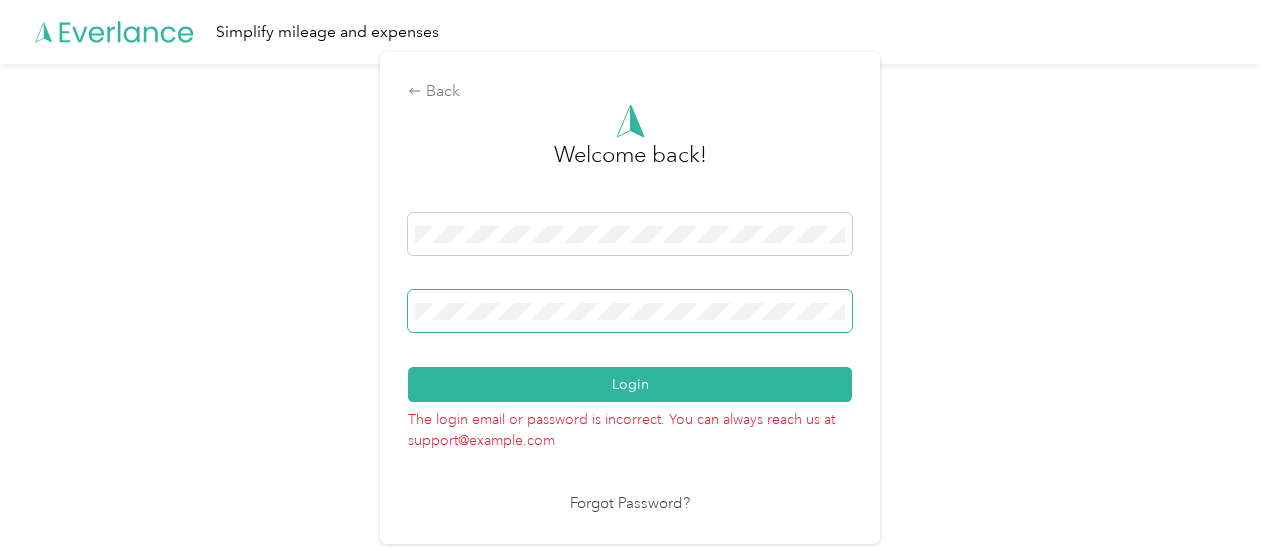 click at bounding box center [630, 311] 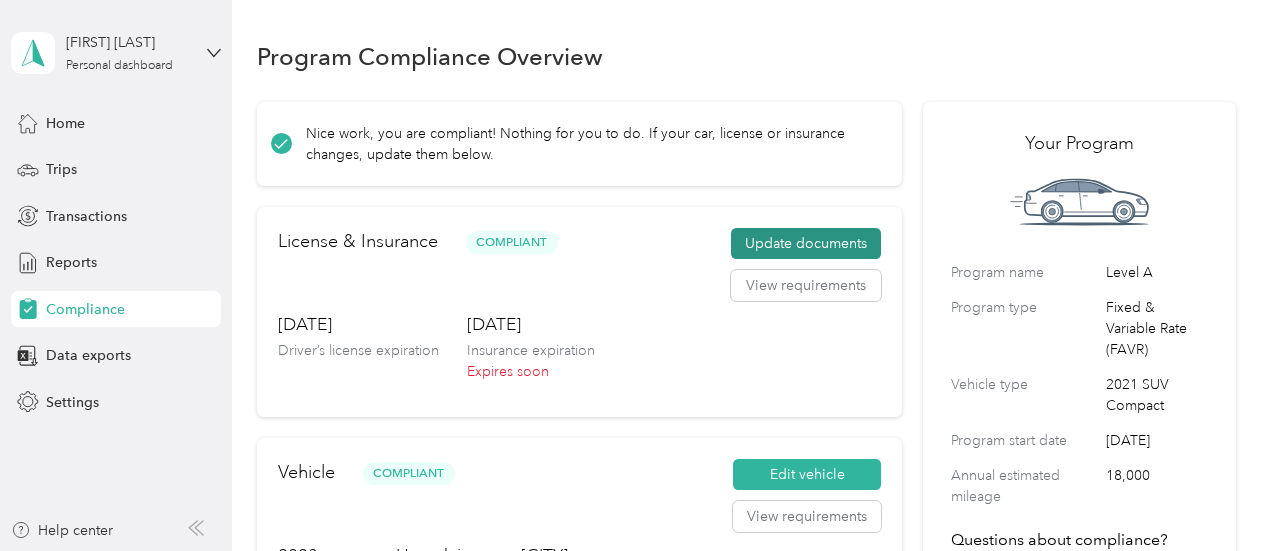 click on "Update documents" at bounding box center (806, 244) 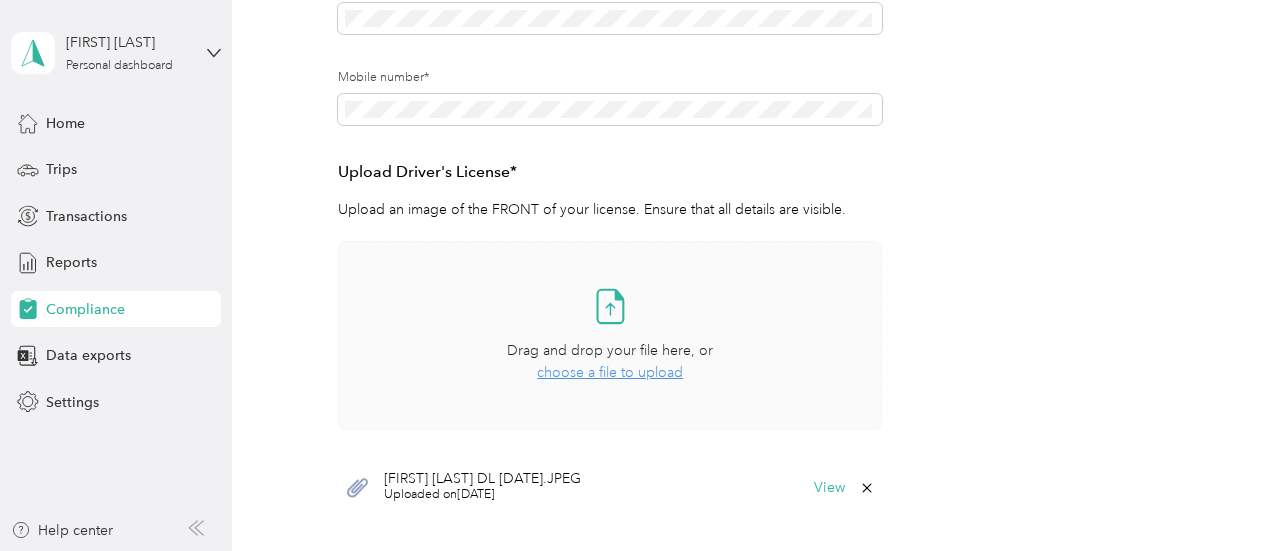 scroll, scrollTop: 432, scrollLeft: 0, axis: vertical 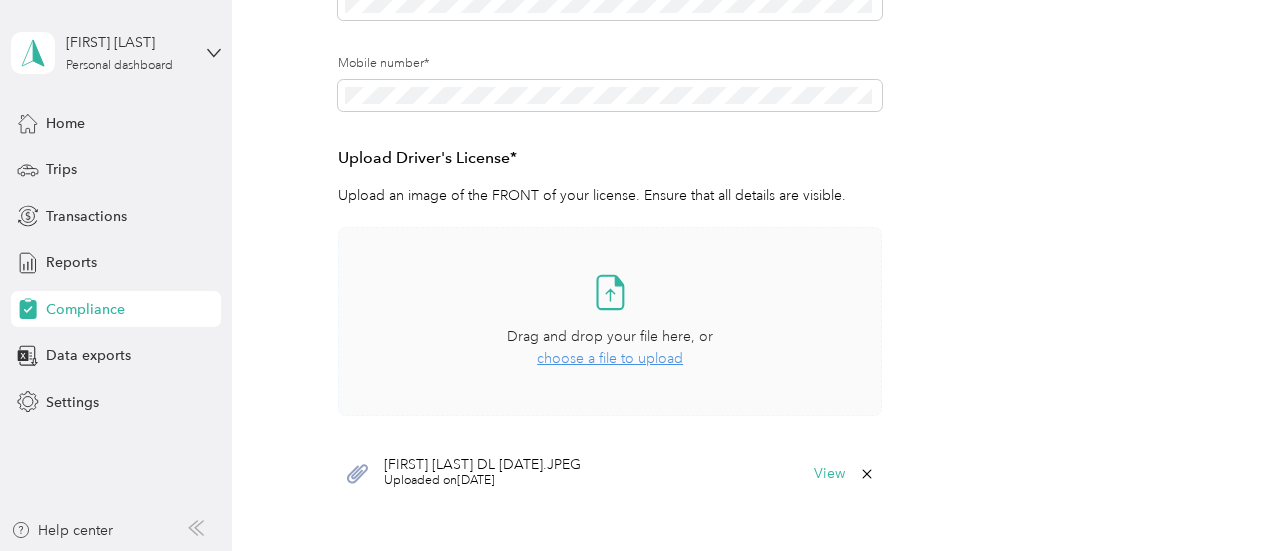 click on "choose a file to upload" at bounding box center [610, 358] 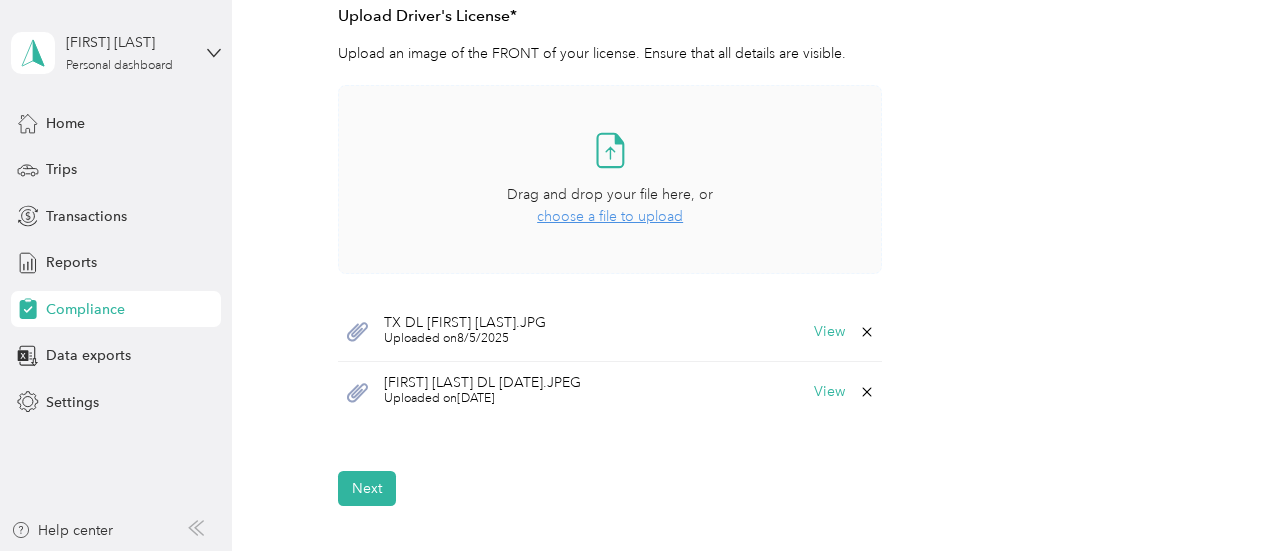 scroll, scrollTop: 612, scrollLeft: 0, axis: vertical 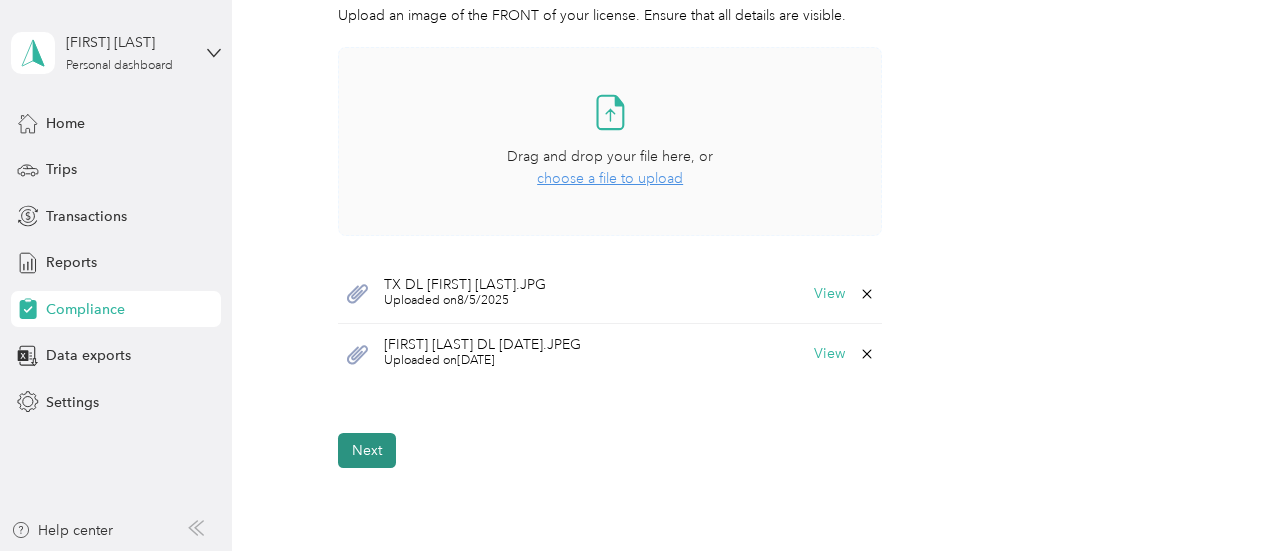 click on "Next" at bounding box center (367, 450) 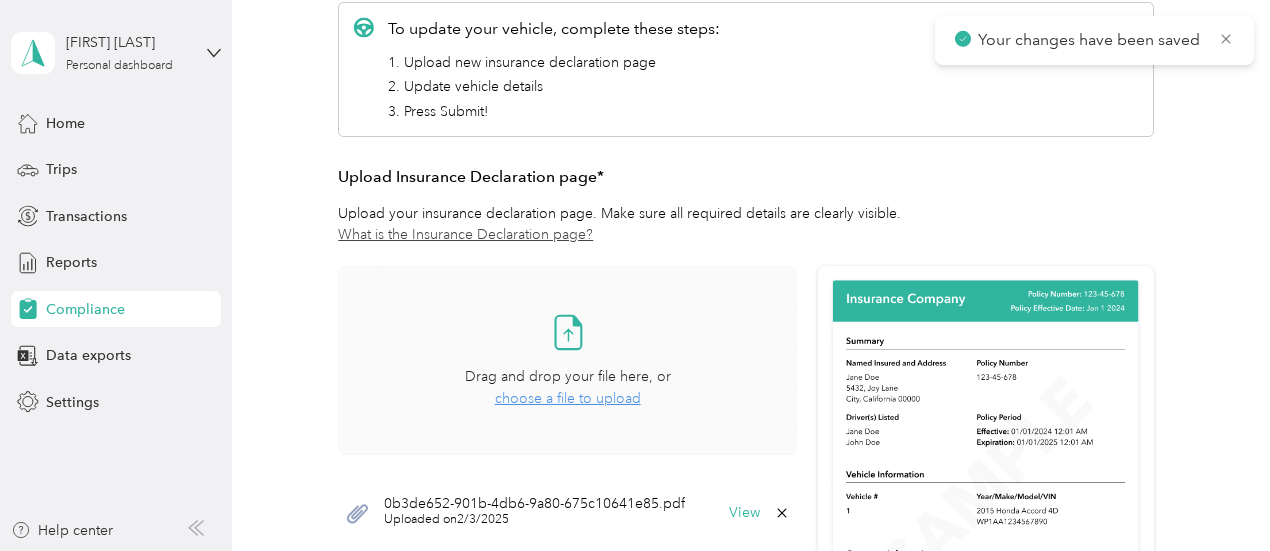 scroll, scrollTop: 366, scrollLeft: 0, axis: vertical 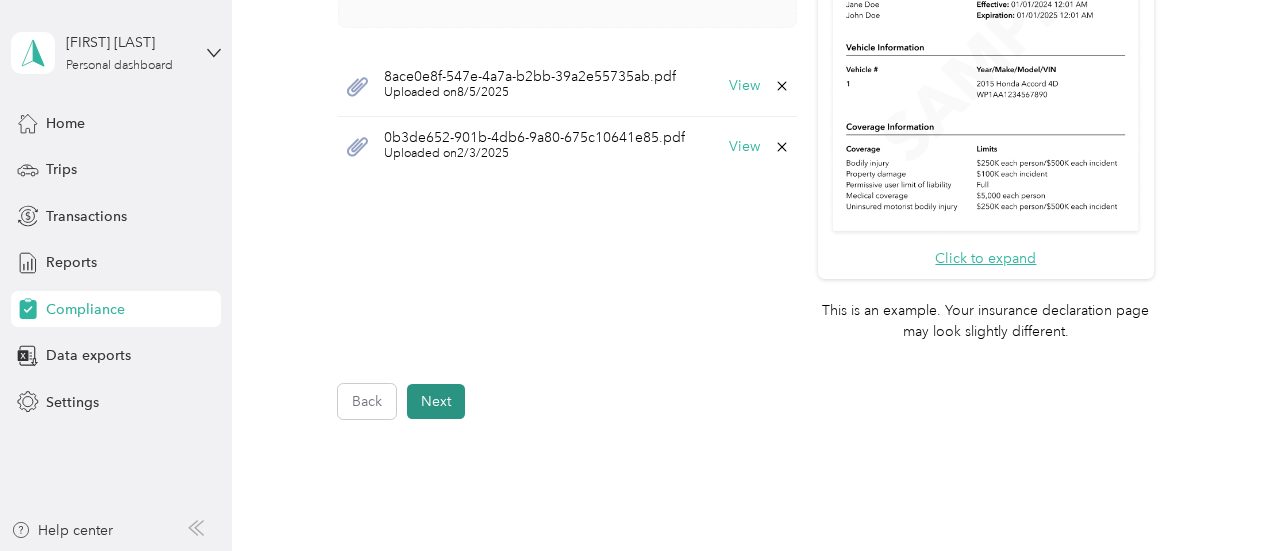 click on "Next" at bounding box center (436, 401) 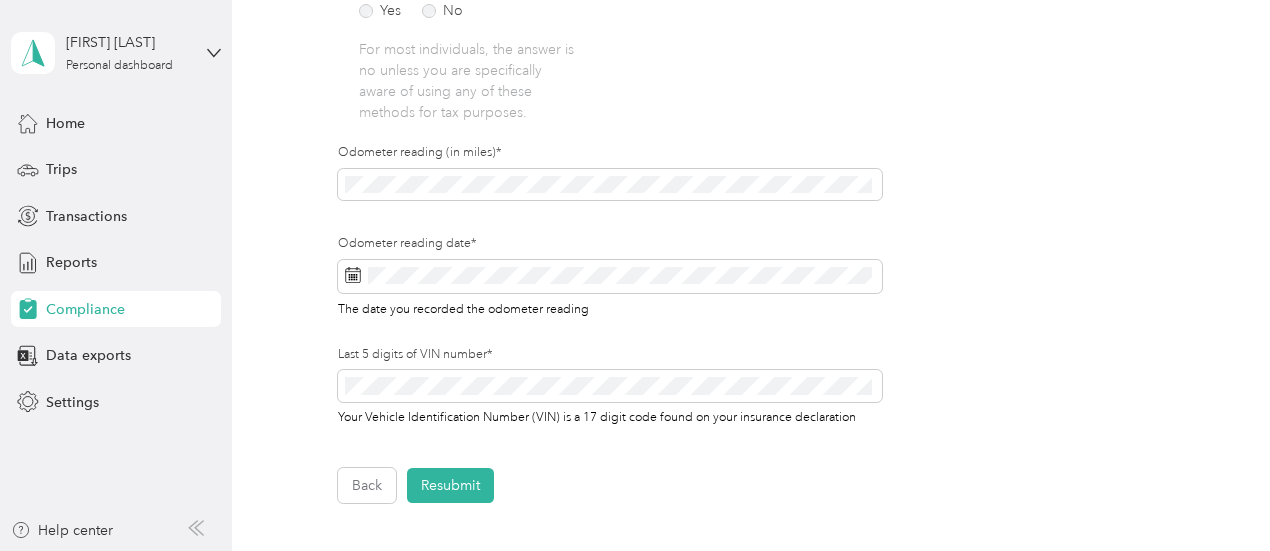 scroll, scrollTop: 638, scrollLeft: 0, axis: vertical 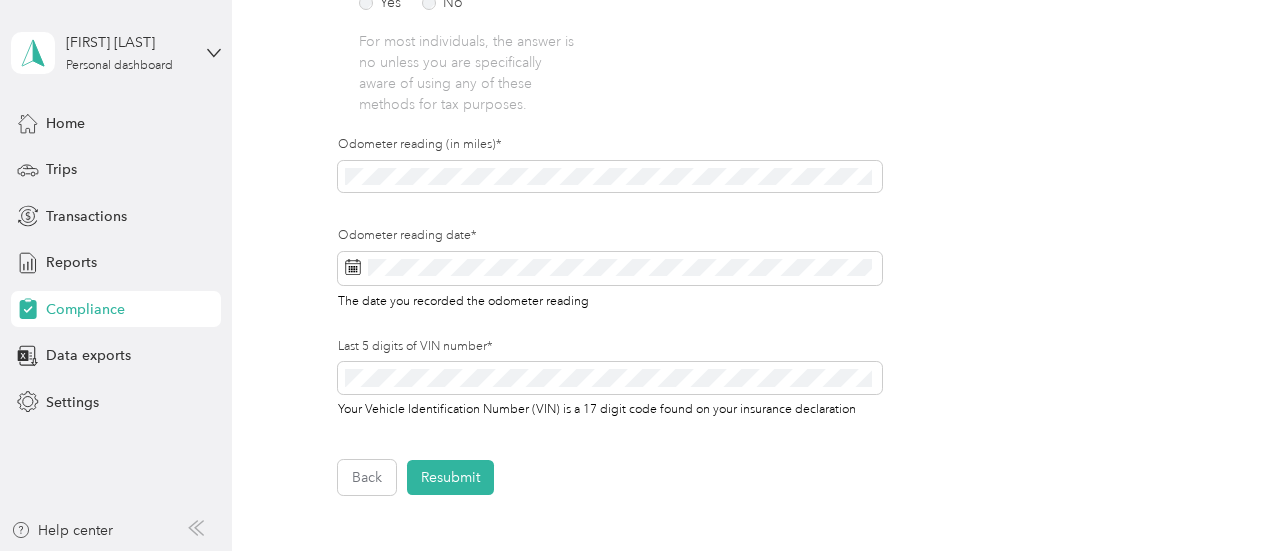 click on "Is this vehicle owned or leased?* Owned Leased Have you ever claimed depreciation for this vehicle, when filing taxes, using: a method other than straight-line depreciation a section 179 deduction an additional first-year depreciation allowance under an 'accelerated depreciation' method such as ACRS or MACRS Yes No For most individuals, the answer is no unless you are specifically aware of using any of these methods for tax purposes. Odometer reading (in miles)*   Odometer reading date*   The date you recorded the odometer reading Last 5 digits of VIN number*   Your Vehicle Identification Number (VIN) is a 17 digit code found on your insurance declaration" at bounding box center (610, 56) 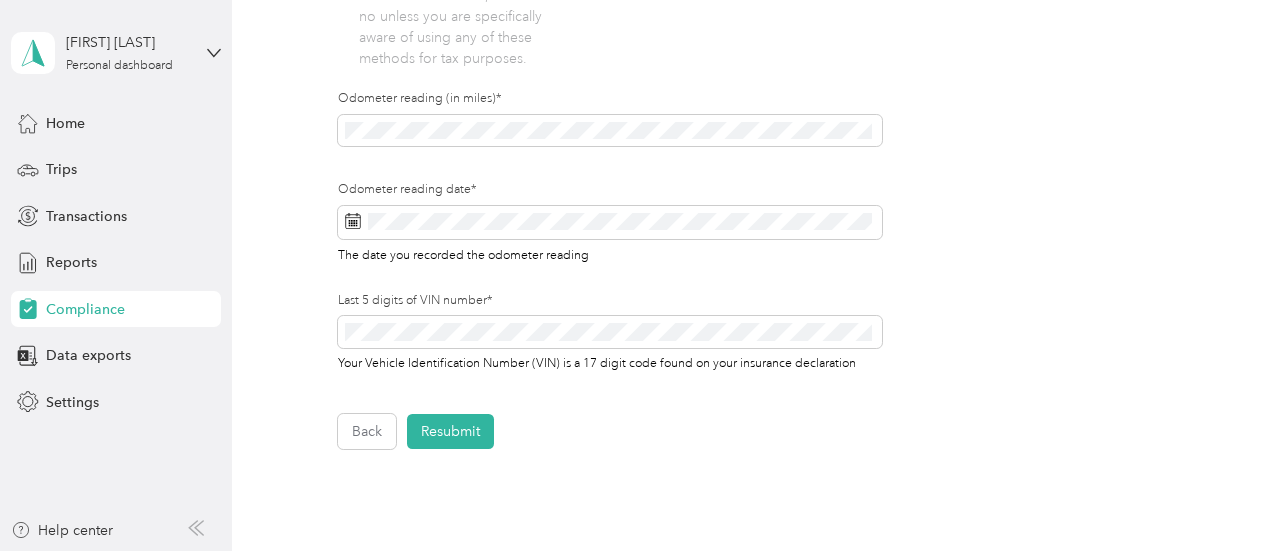scroll, scrollTop: 694, scrollLeft: 0, axis: vertical 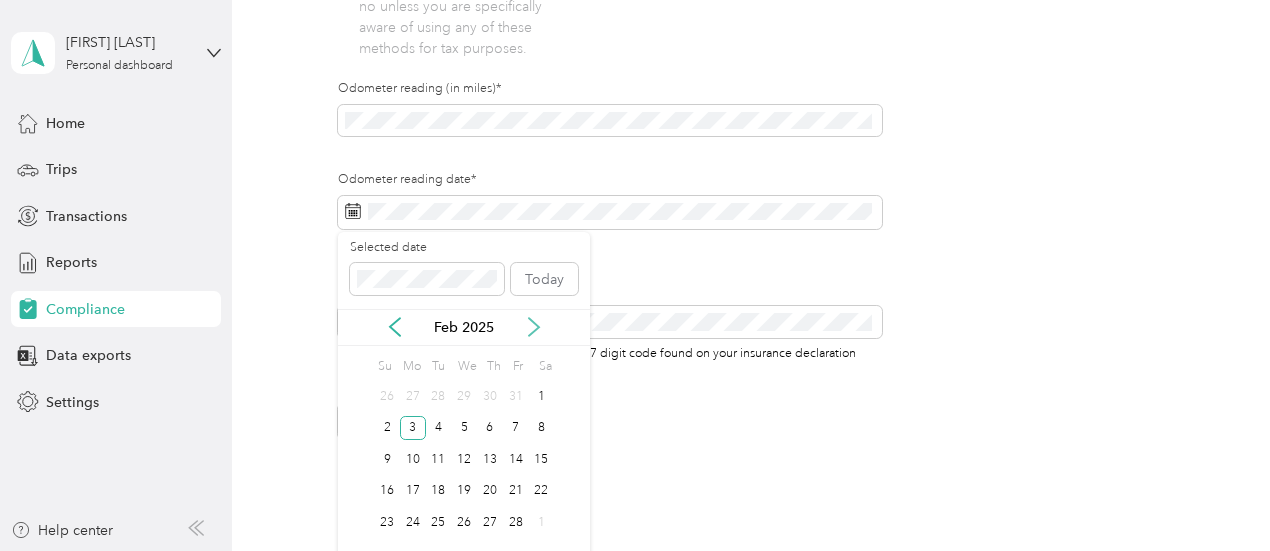click 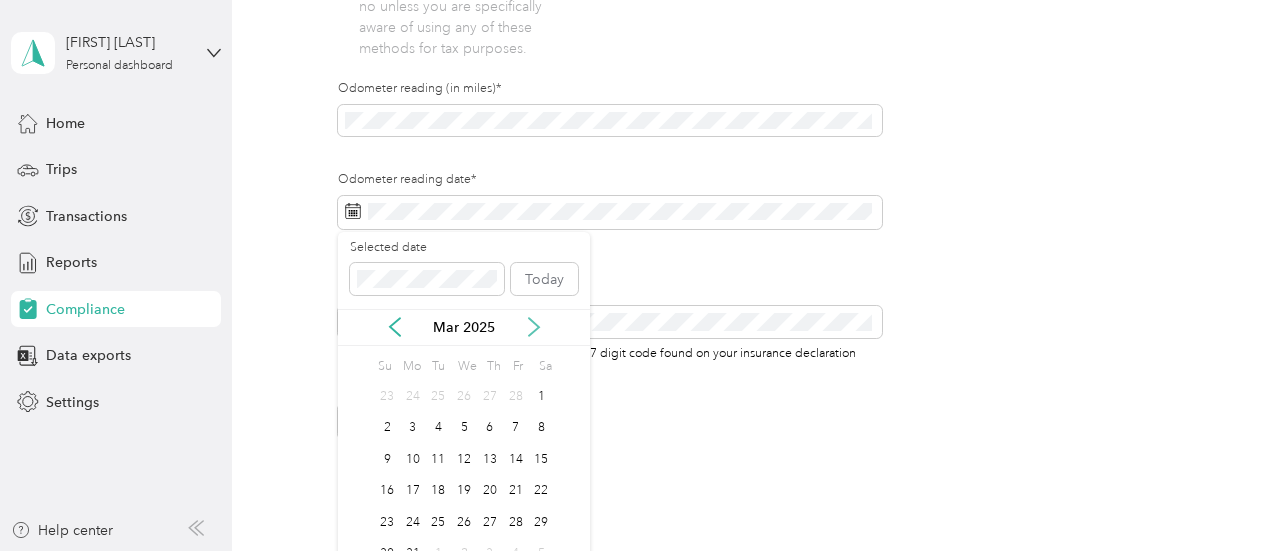 click 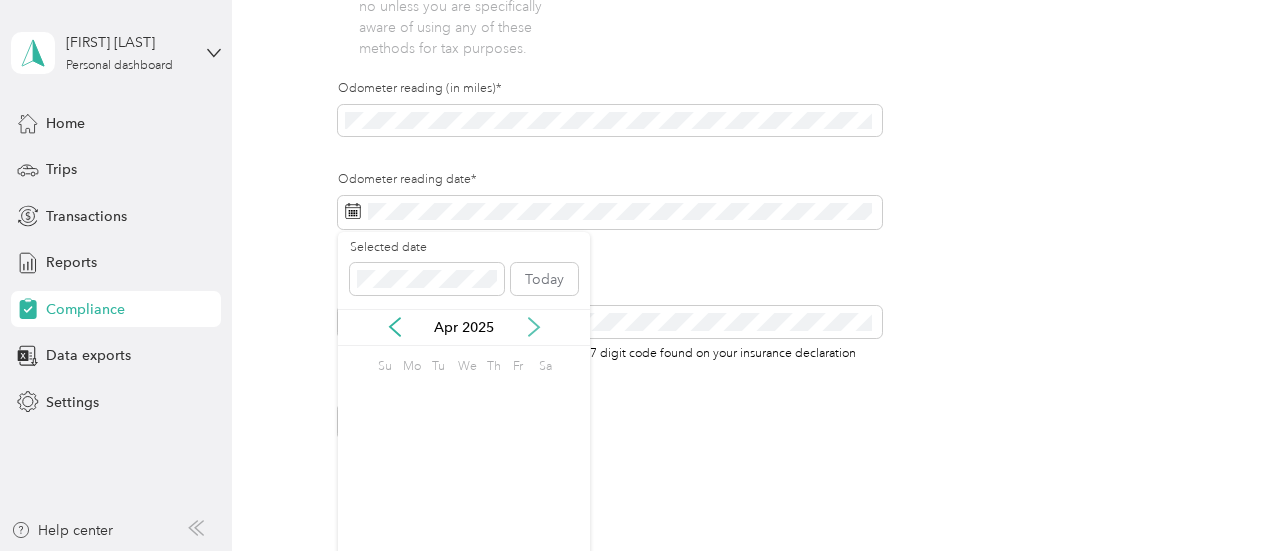 click 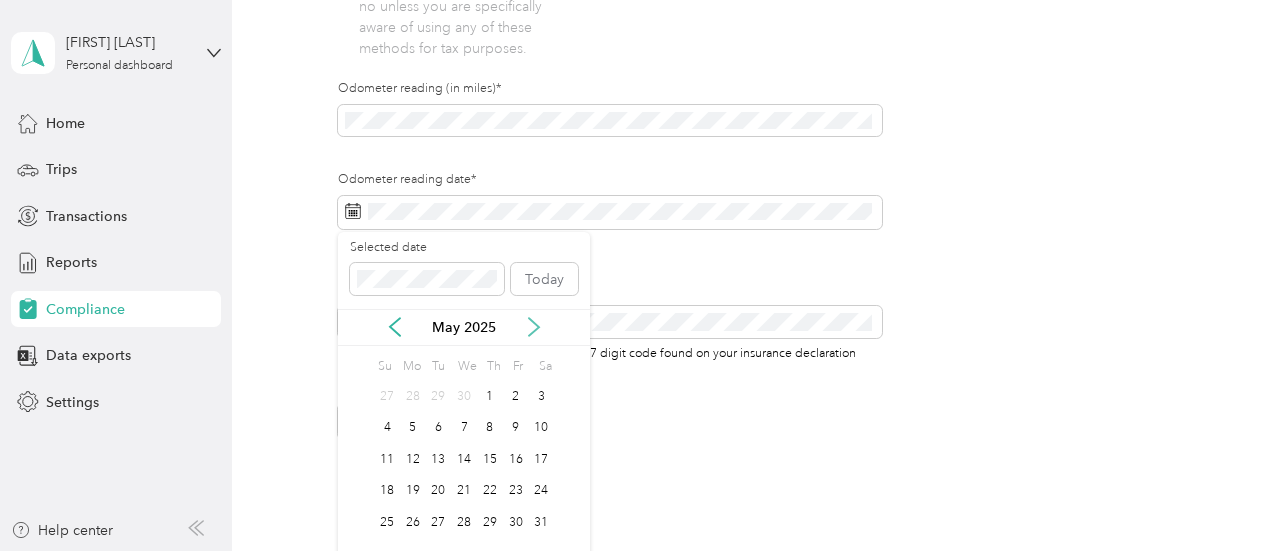 click 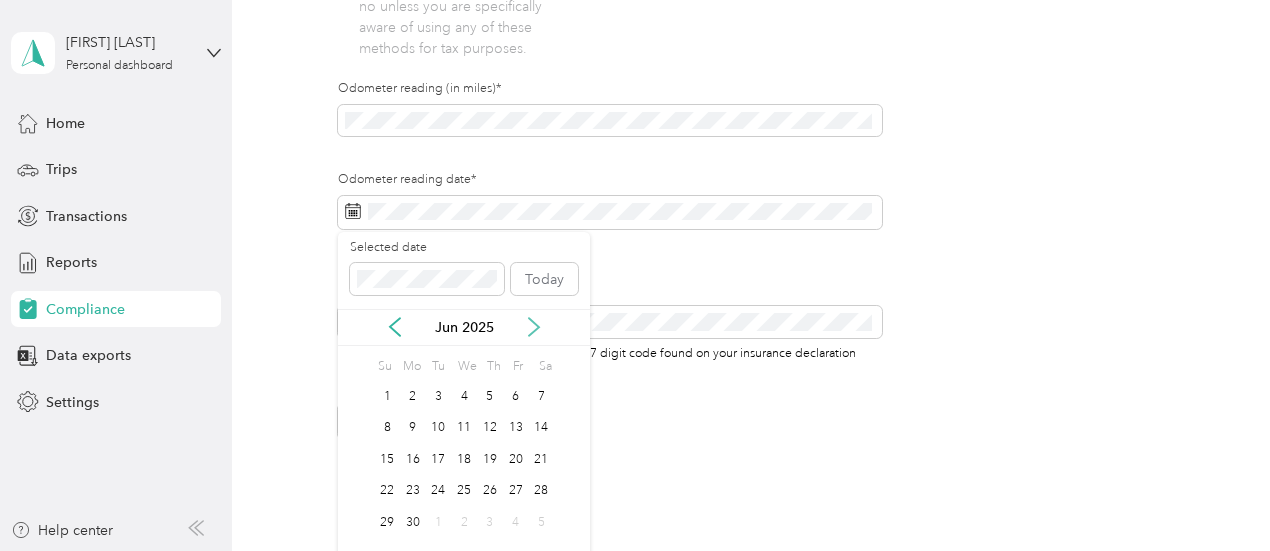 click 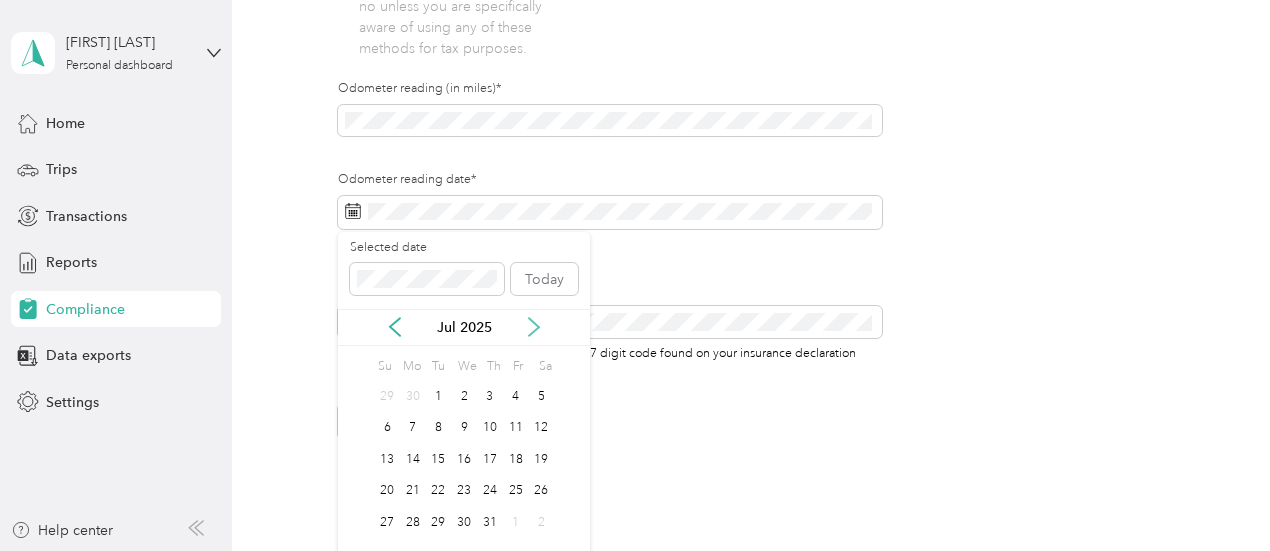 click 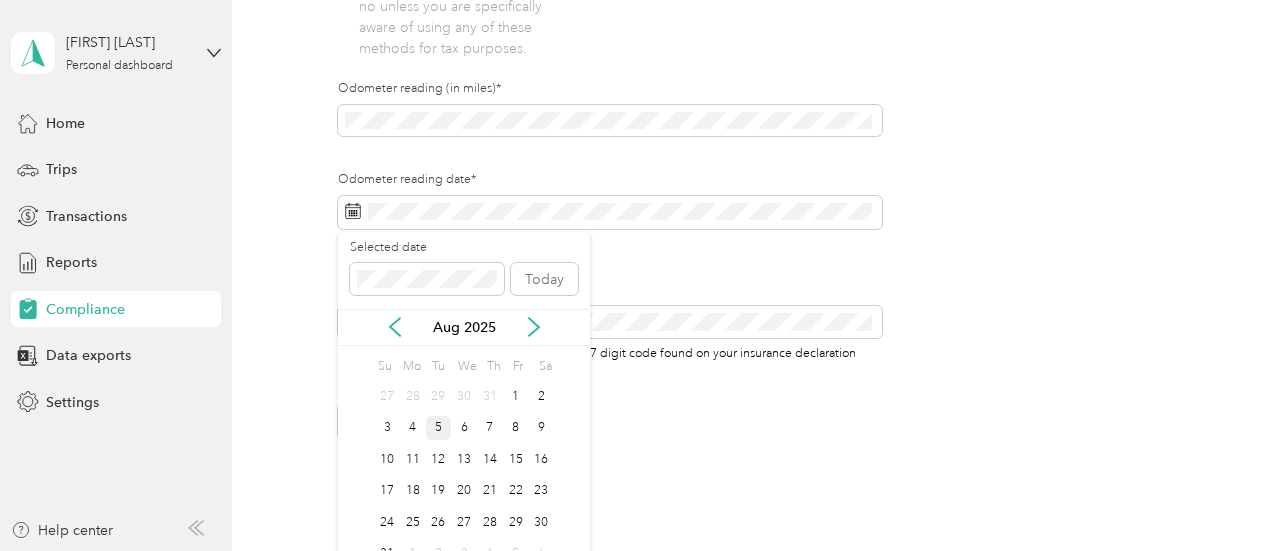 click on "5" at bounding box center [439, 428] 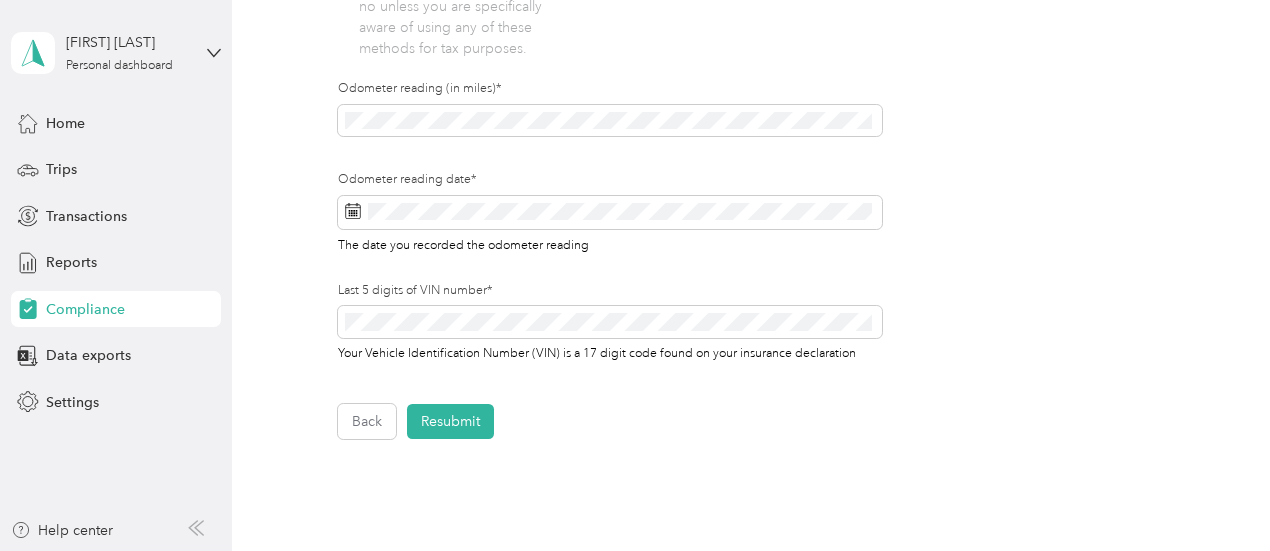 click on "Employee details & driver’s license License Insurance declaration Insurance Vehicle details Vehicle Vehicle details First name* Last name* Mobile number* Upload Driver's License* Upload an image of the FRONT of your license. Ensure that all details are visible. Take a photo or choose a photo from your library Drag and drop your file here, or choose a file to upload TX DL [FIRST] [LAST].JPG Uploaded on [DATE] View [FIRST] [LAST] DL [DATE].JPEG Uploaded on [DATE] View To update your vehicle, complete these steps: 1. Upload new insurance declaration page 2. Update vehicle details 3. Press Submit! Upload Insurance Declaration page* Upload your insurance declaration page. Make sure all required details are clearly visible. What is the Insurance Declaration page? Click to expand This is an example. Your insurance declaration page may look slightly different. Take a photo or choose a photo from your library Drag and drop your file here, or choose a file to upload Uploaded on [DATE] View Yes" at bounding box center [746, -30] 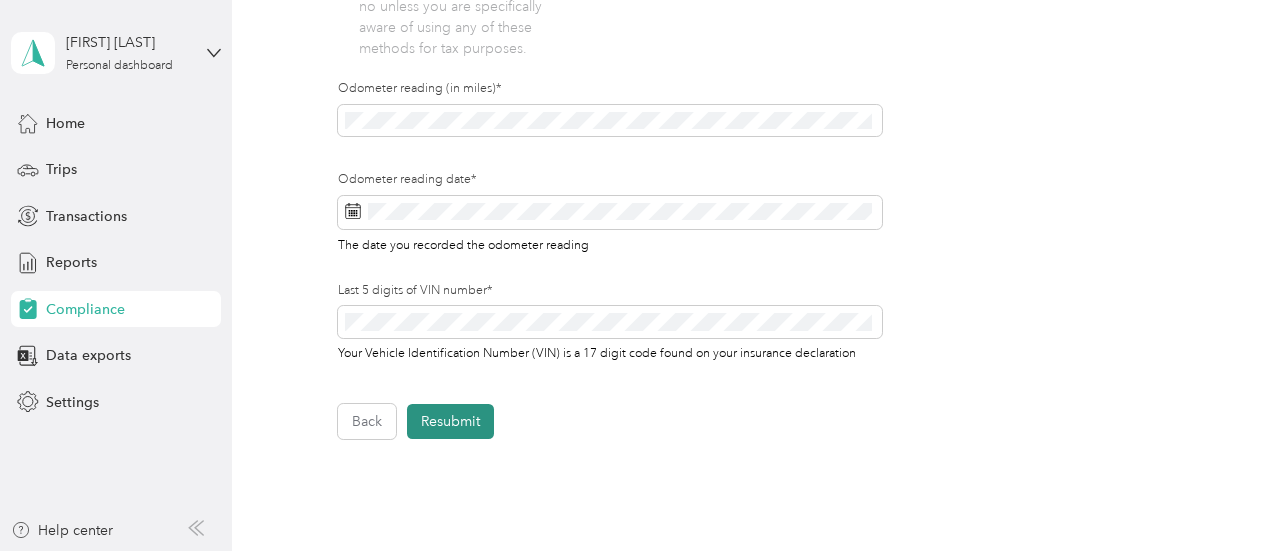 click on "Resubmit" at bounding box center [450, 421] 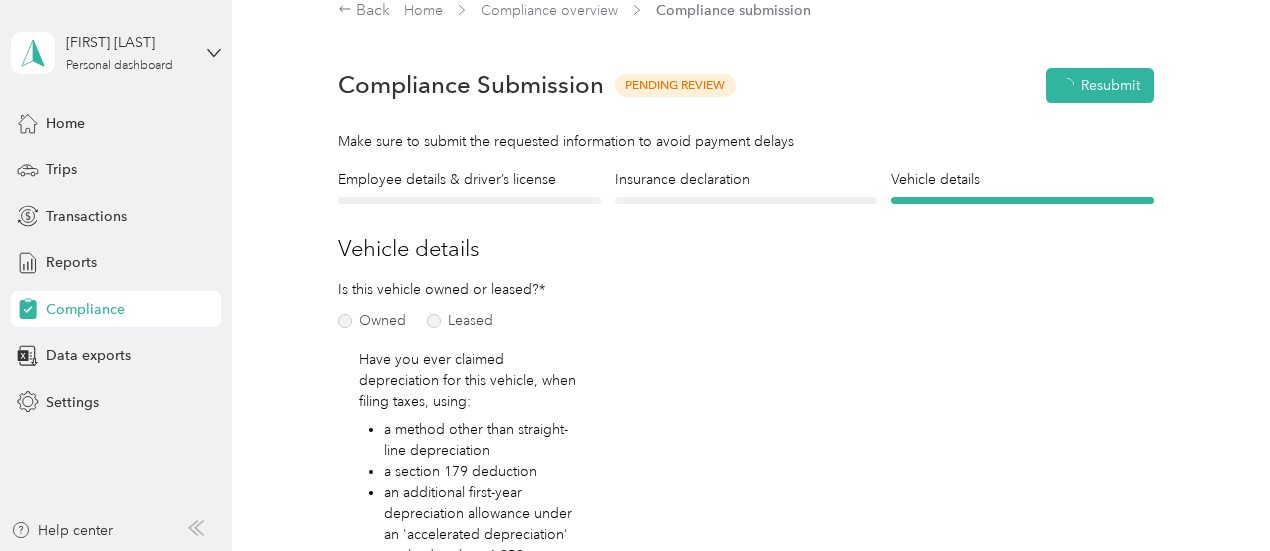 scroll, scrollTop: 24, scrollLeft: 0, axis: vertical 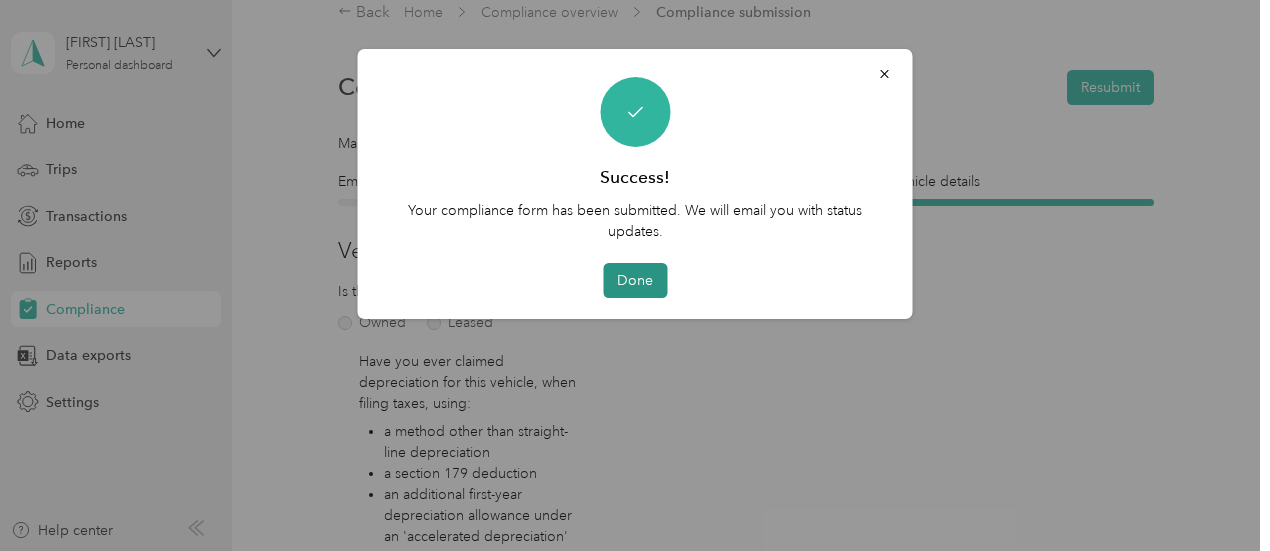 click on "Done" at bounding box center (635, 280) 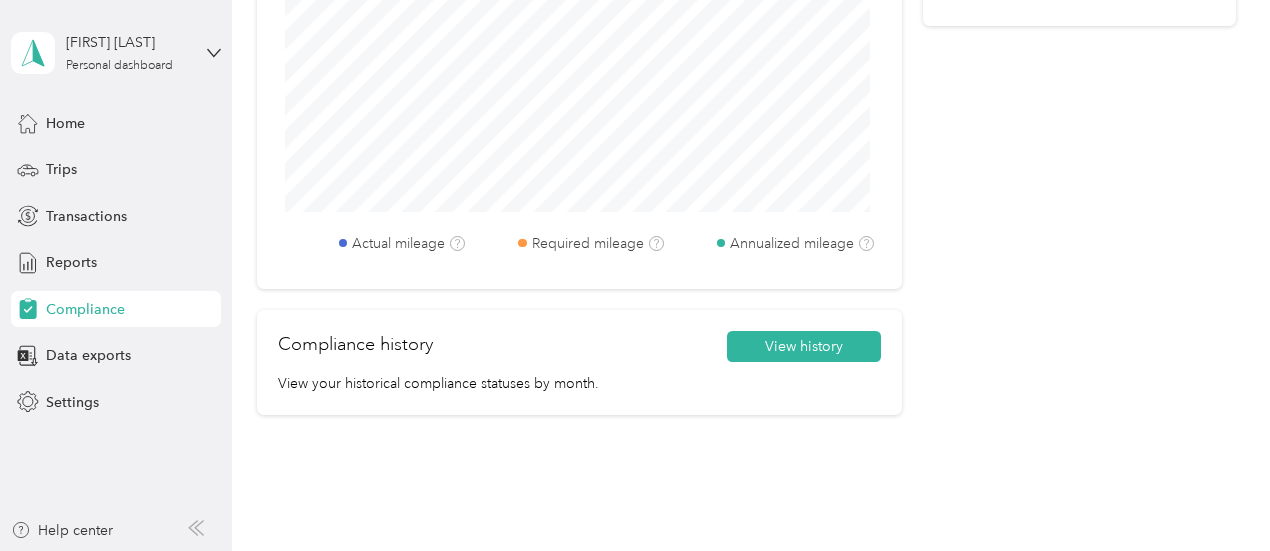 scroll, scrollTop: 1065, scrollLeft: 0, axis: vertical 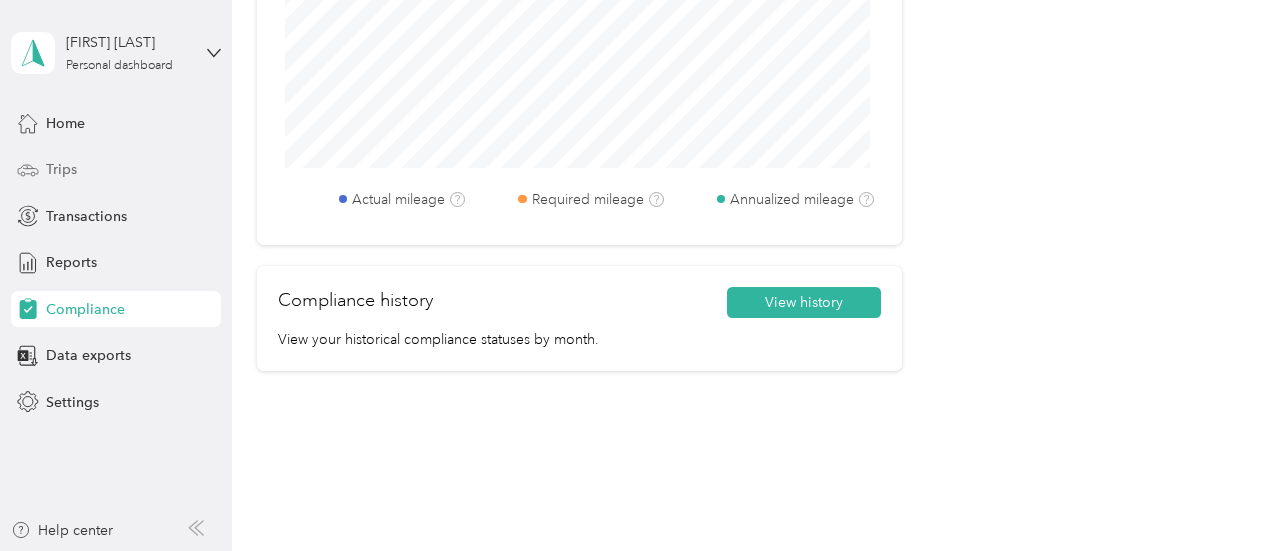 click on "Trips" at bounding box center (116, 170) 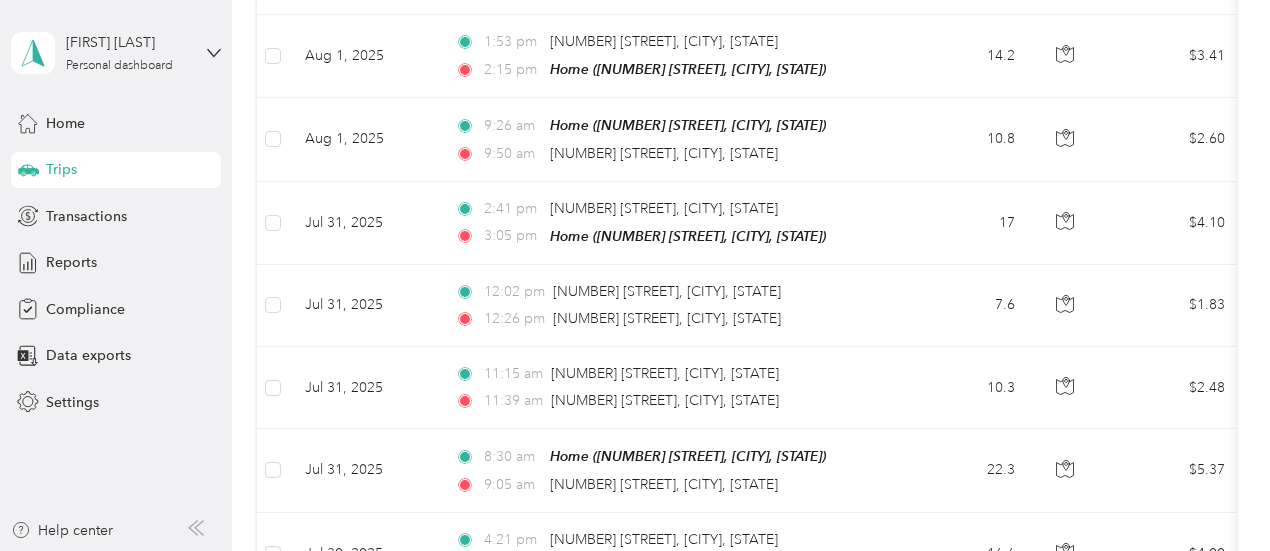 scroll, scrollTop: 1065, scrollLeft: 0, axis: vertical 